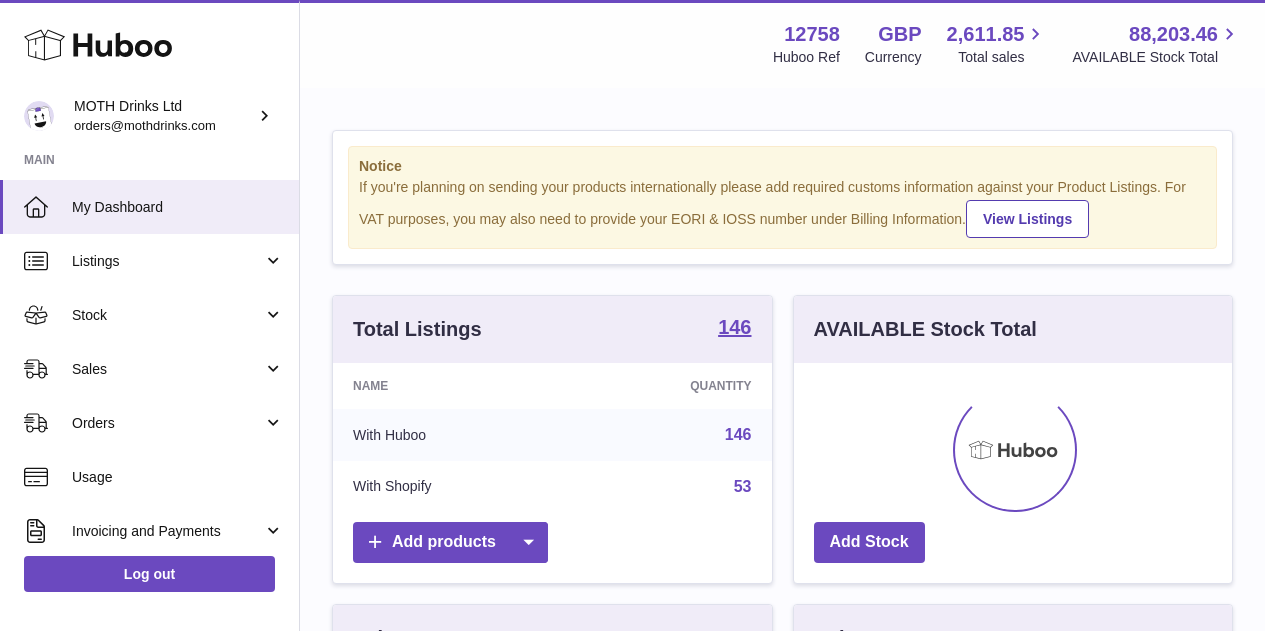 scroll, scrollTop: 0, scrollLeft: 0, axis: both 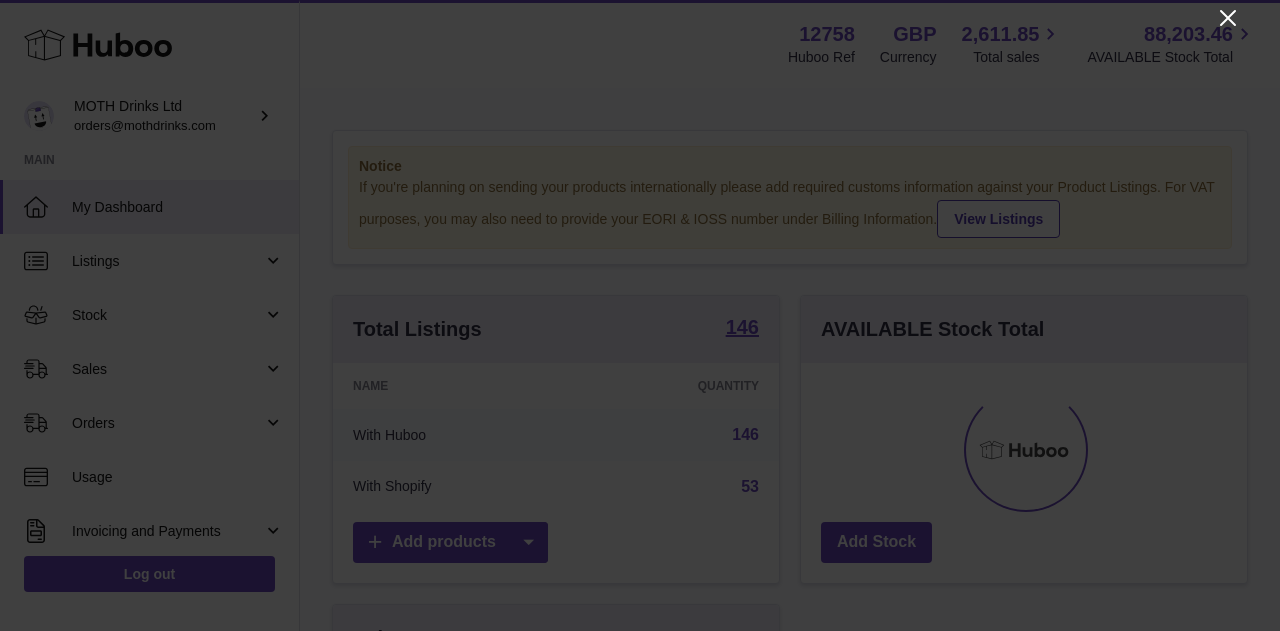 click 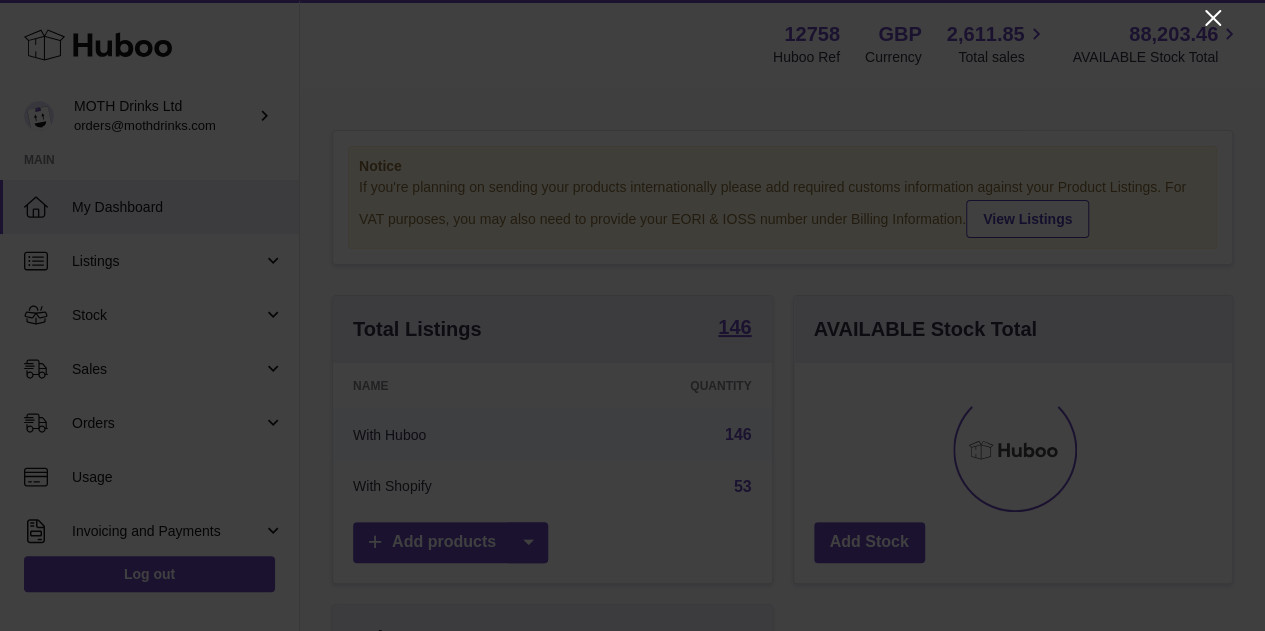 scroll, scrollTop: 312, scrollLeft: 438, axis: both 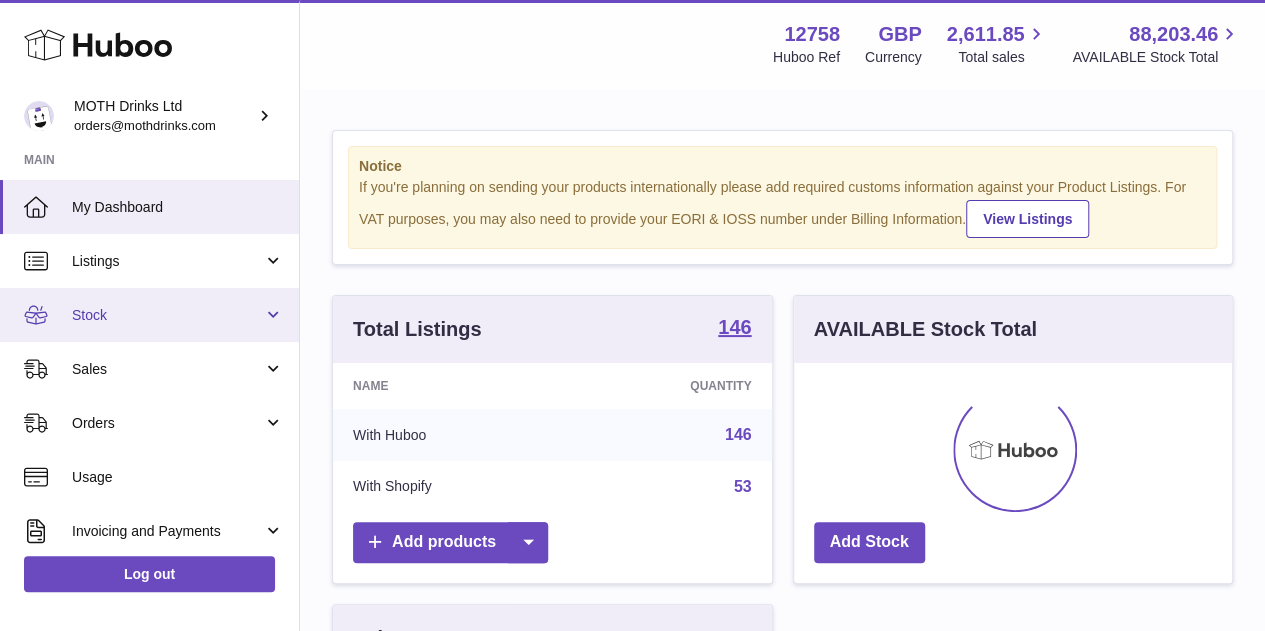 click on "Stock" at bounding box center (167, 315) 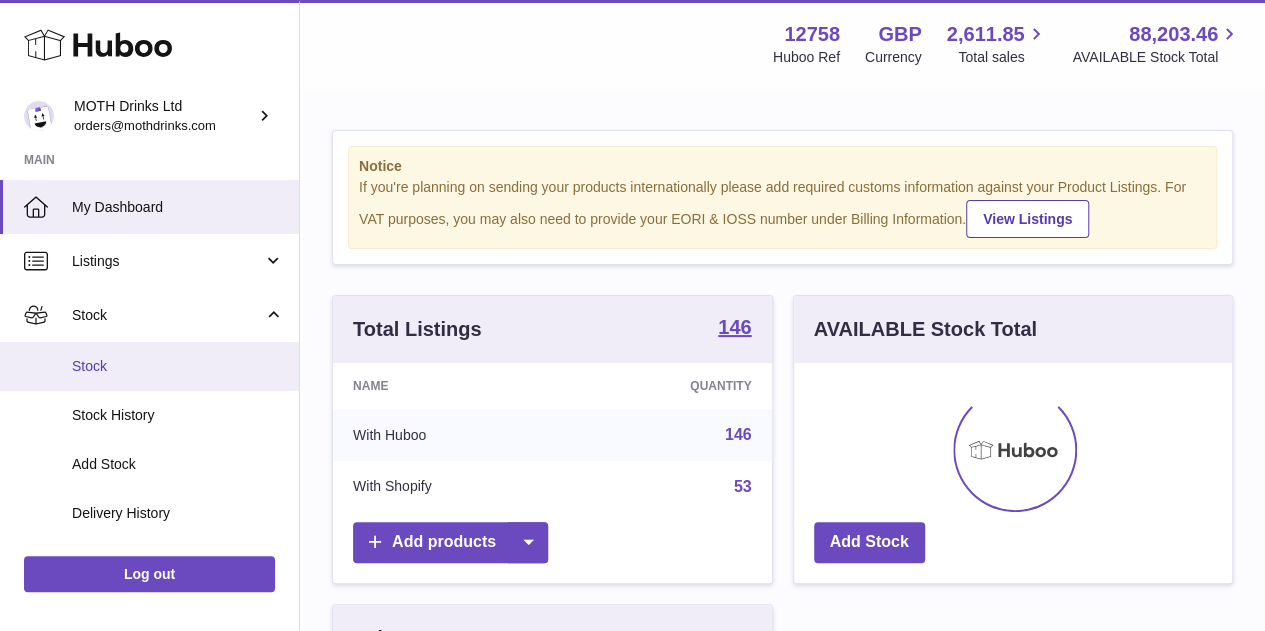 click on "Stock" at bounding box center [149, 366] 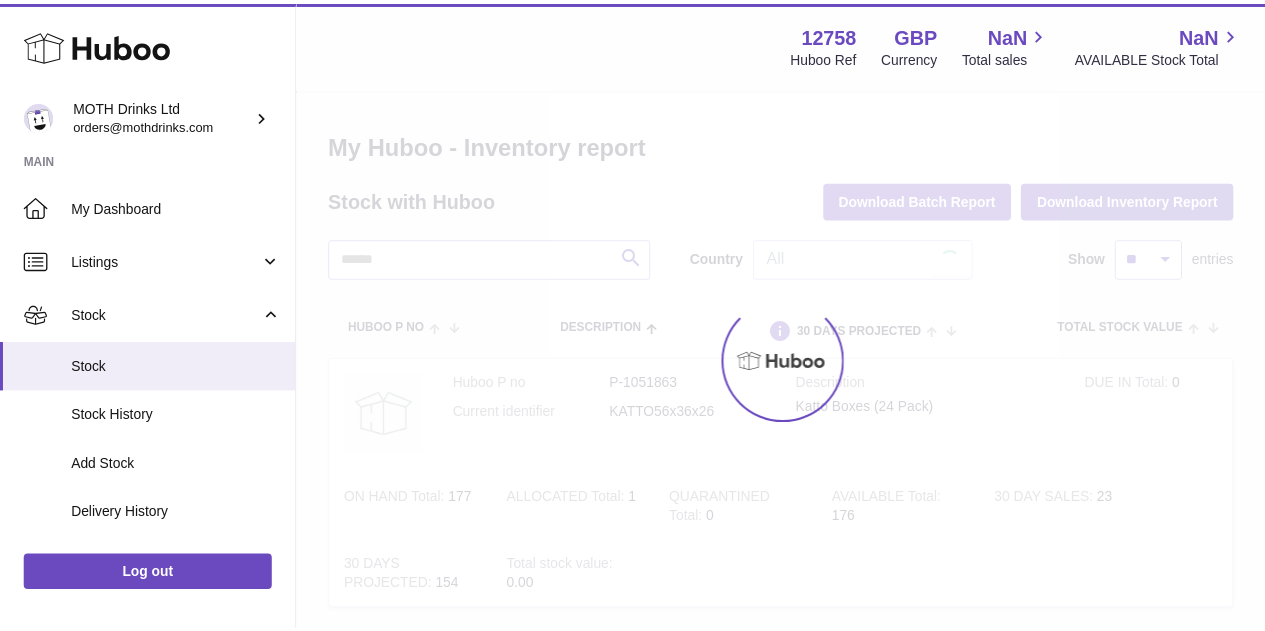 scroll, scrollTop: 0, scrollLeft: 0, axis: both 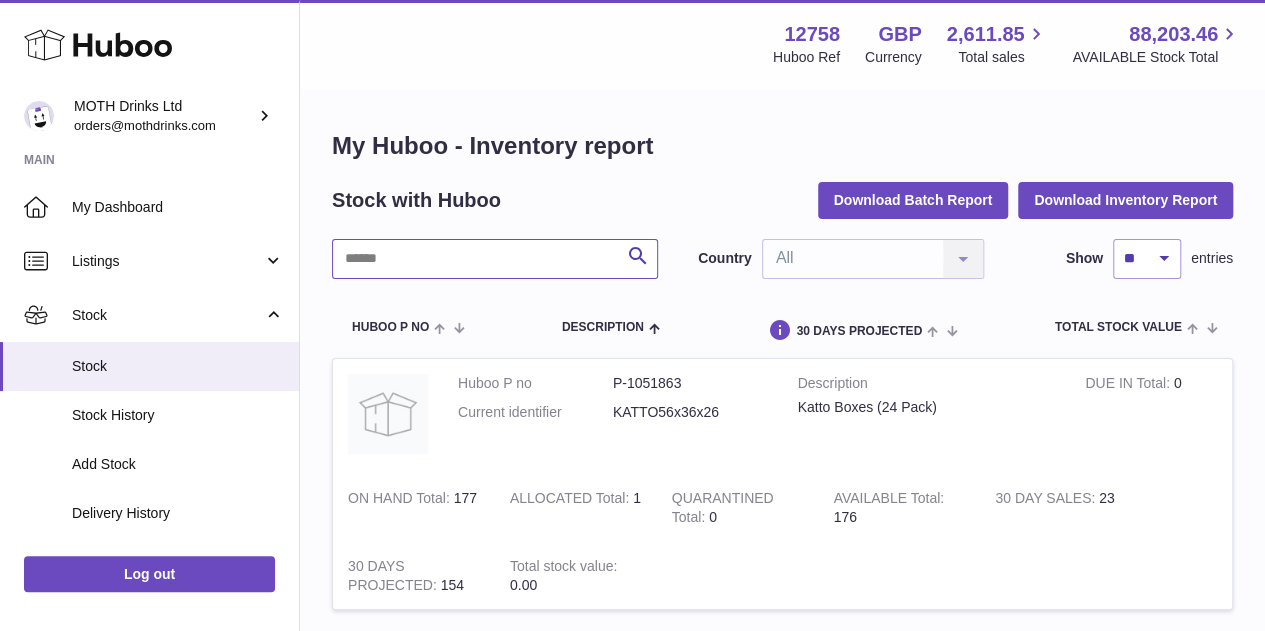 click at bounding box center [495, 259] 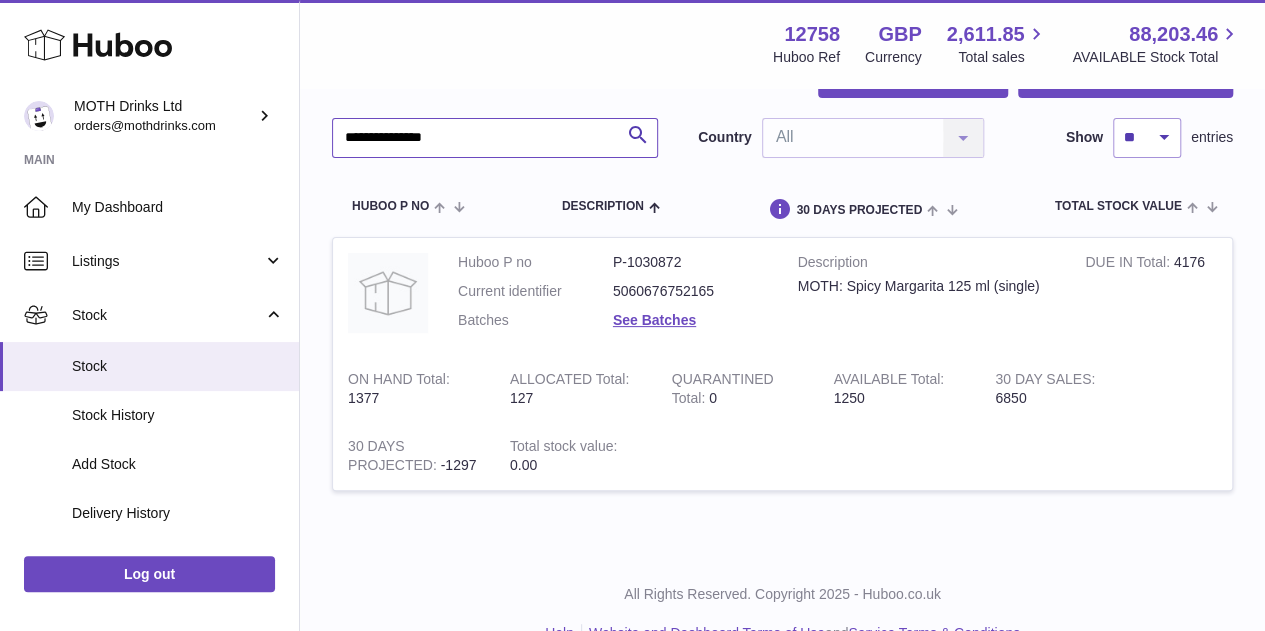 scroll, scrollTop: 122, scrollLeft: 0, axis: vertical 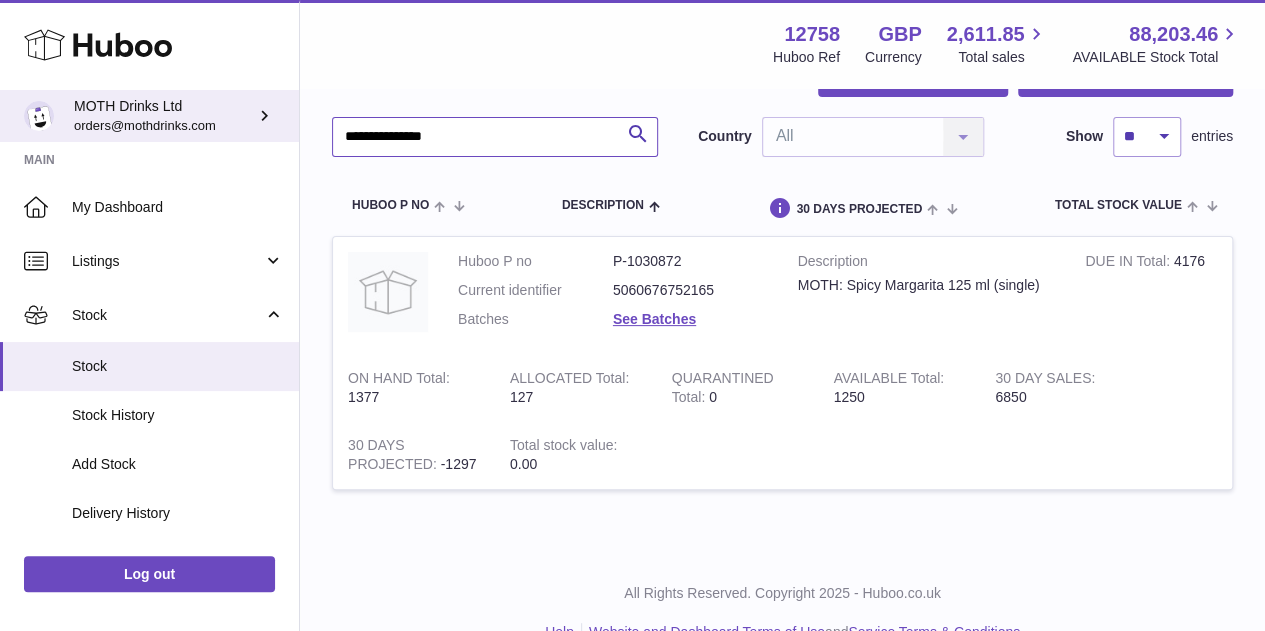 drag, startPoint x: 479, startPoint y: 139, endPoint x: 270, endPoint y: 140, distance: 209.0024 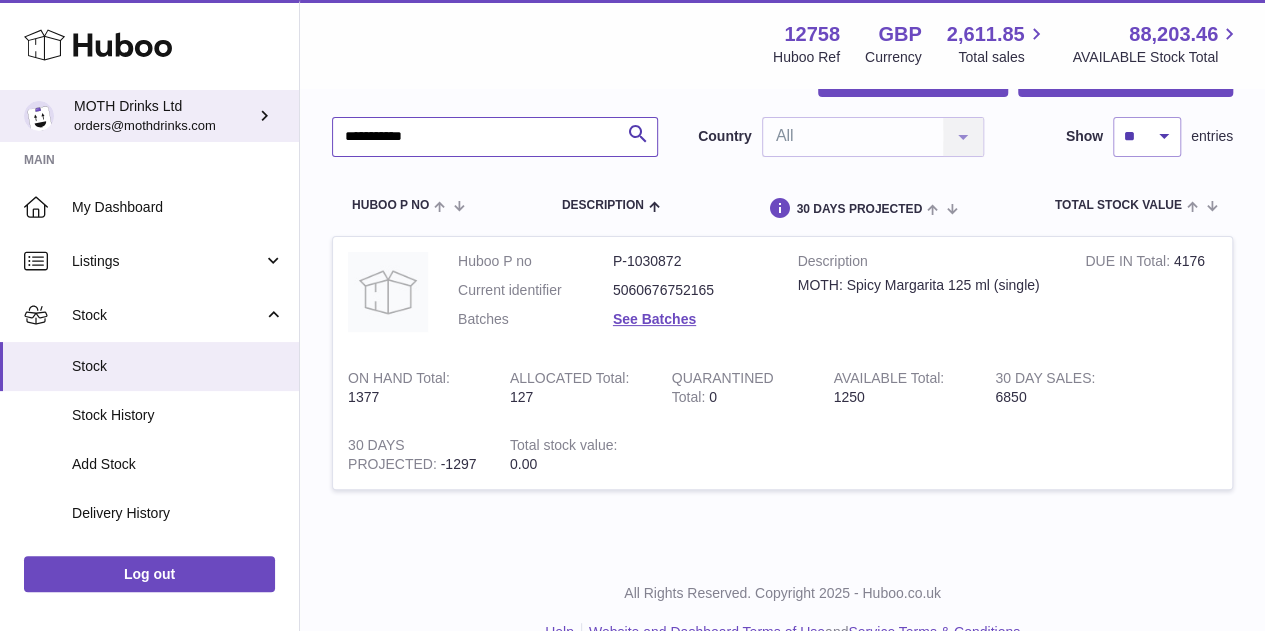 type on "**********" 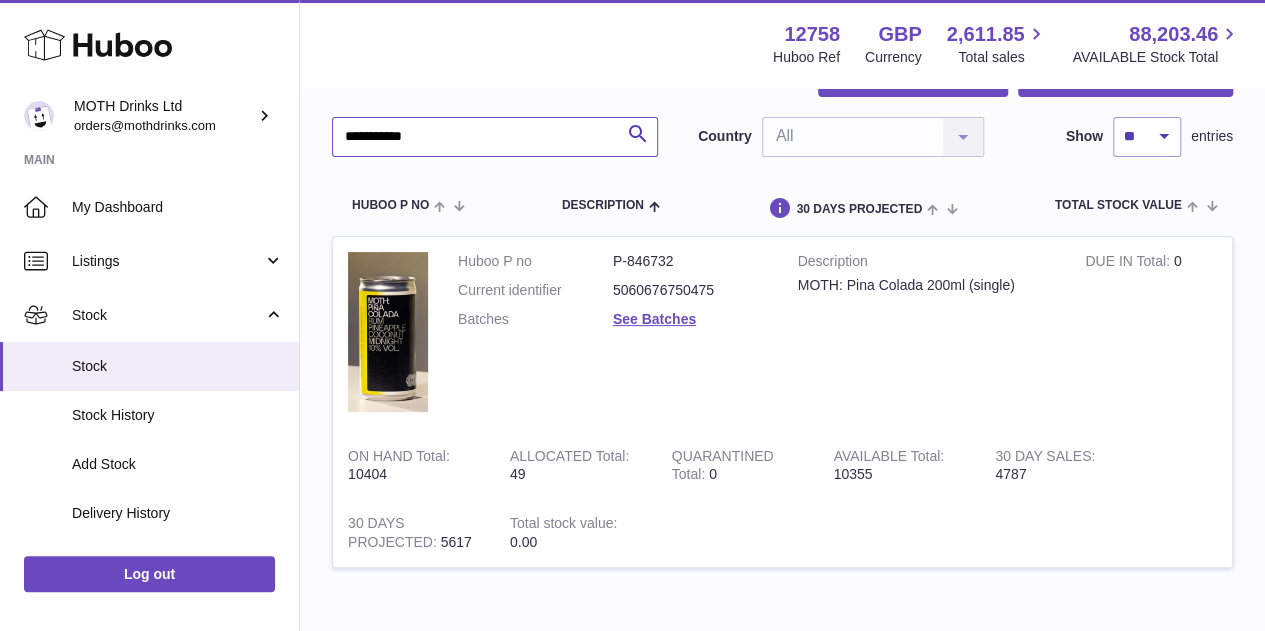scroll, scrollTop: 164, scrollLeft: 0, axis: vertical 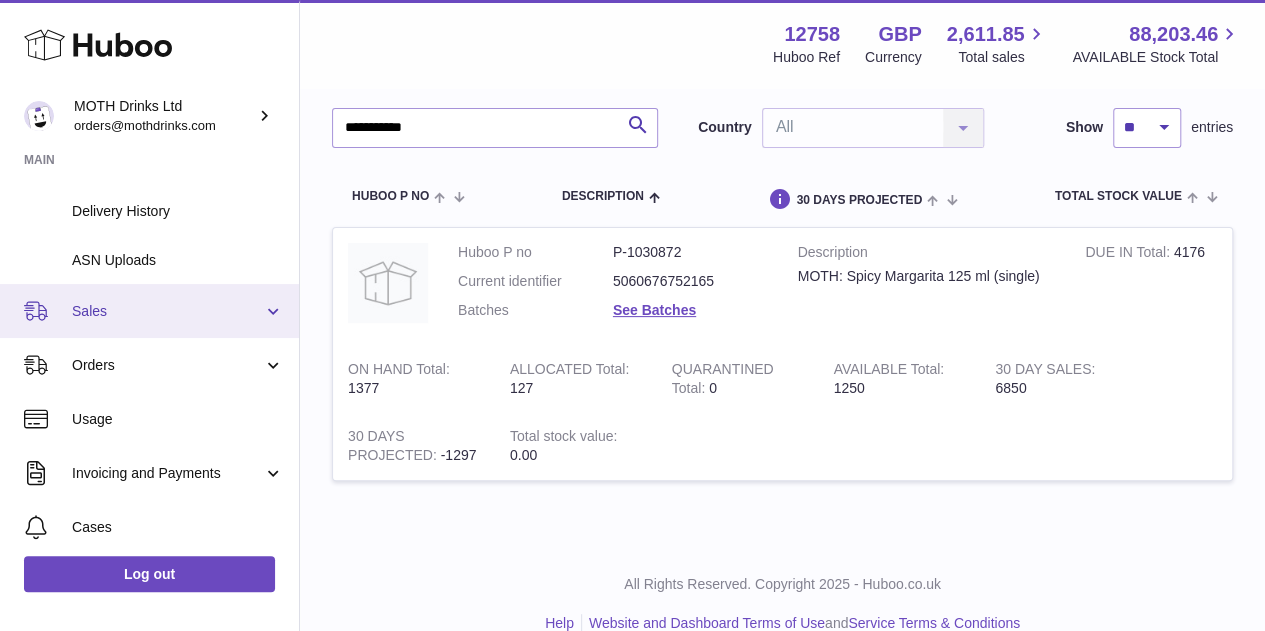 click on "Sales" at bounding box center [167, 311] 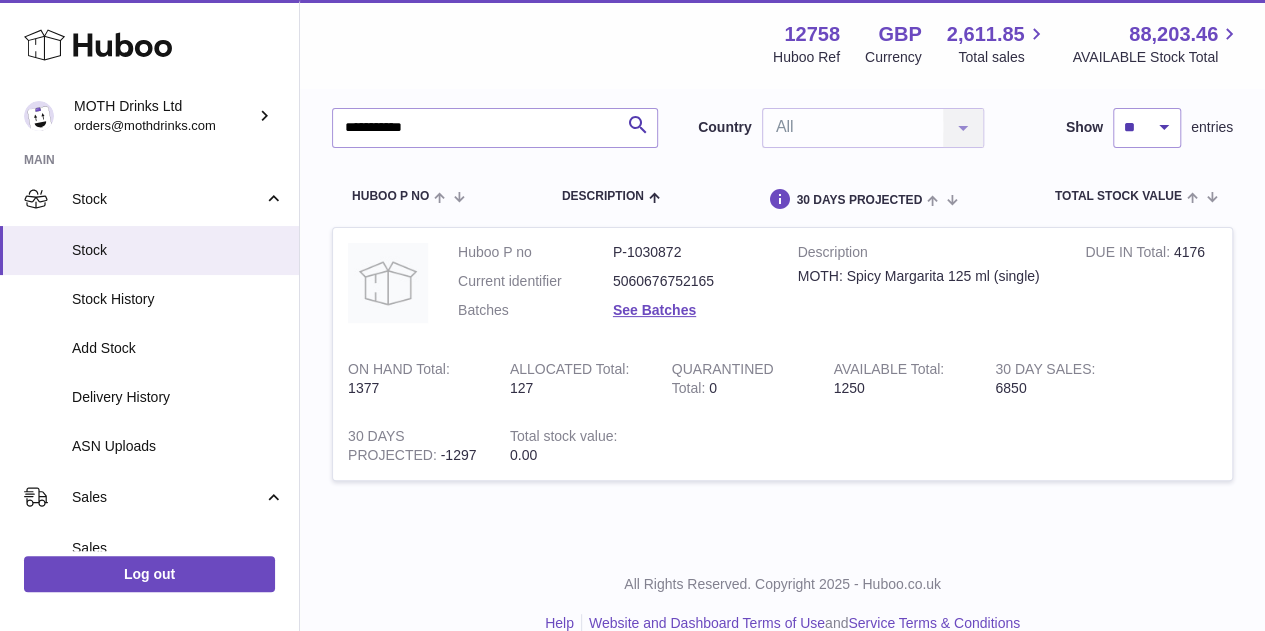 scroll, scrollTop: 118, scrollLeft: 0, axis: vertical 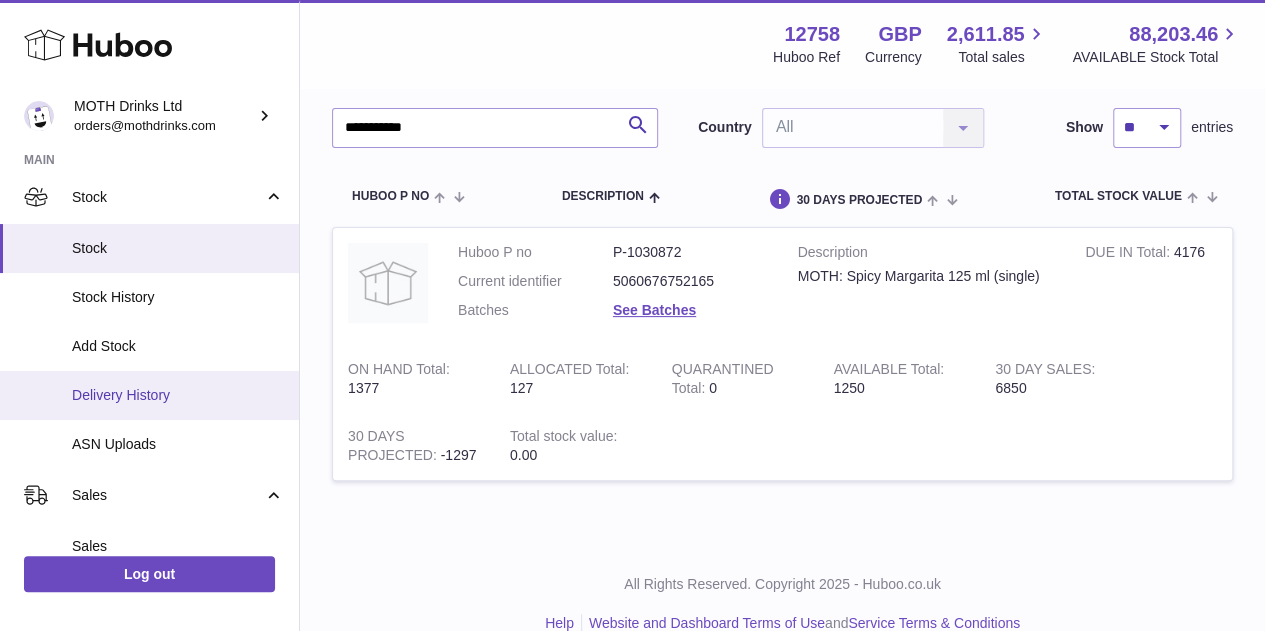 click on "Delivery History" at bounding box center [178, 395] 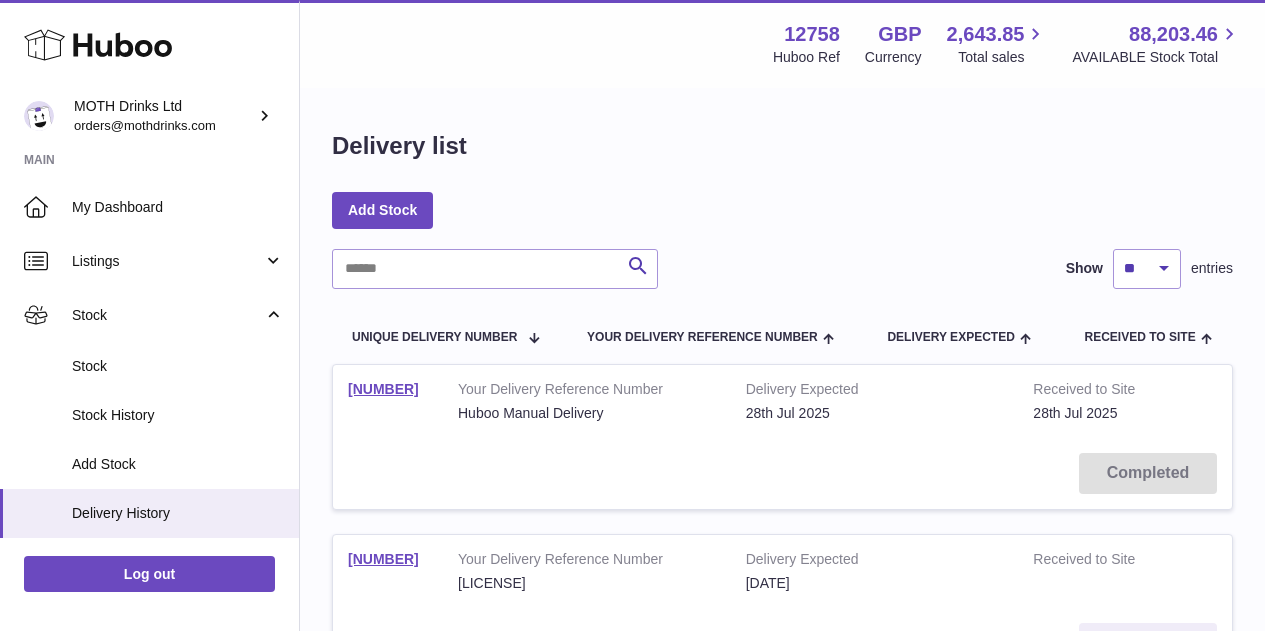 scroll, scrollTop: 0, scrollLeft: 0, axis: both 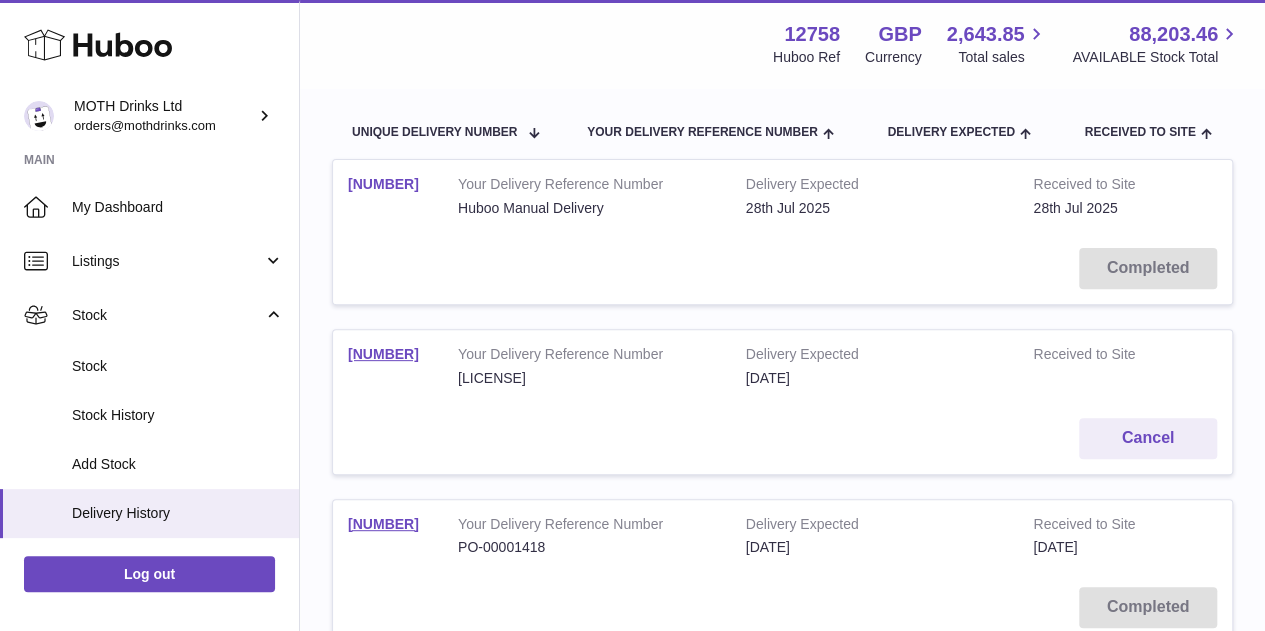 click on "12758-198929" at bounding box center (383, 184) 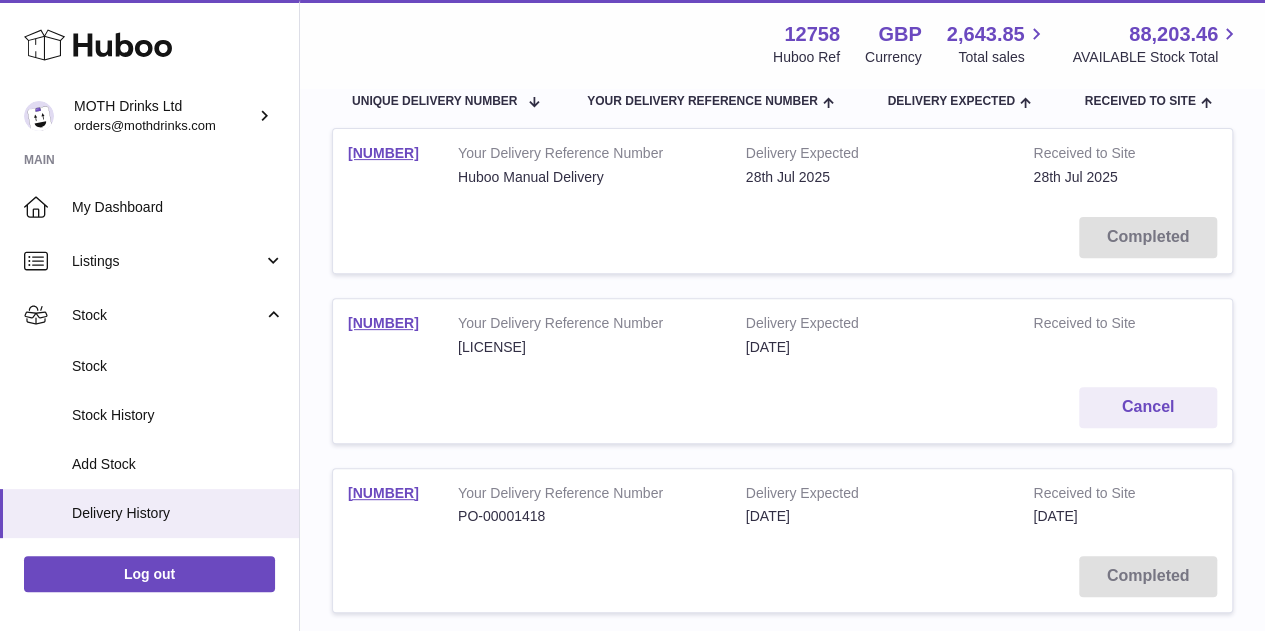 scroll, scrollTop: 237, scrollLeft: 0, axis: vertical 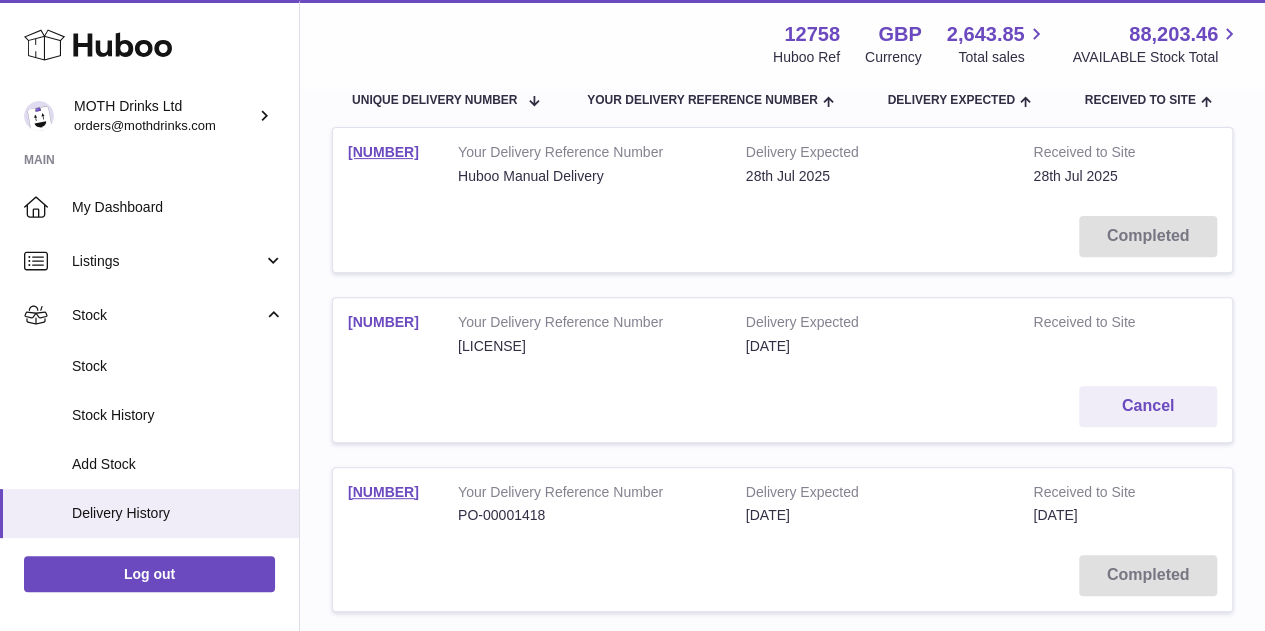 click on "[NUMBER]" at bounding box center (383, 322) 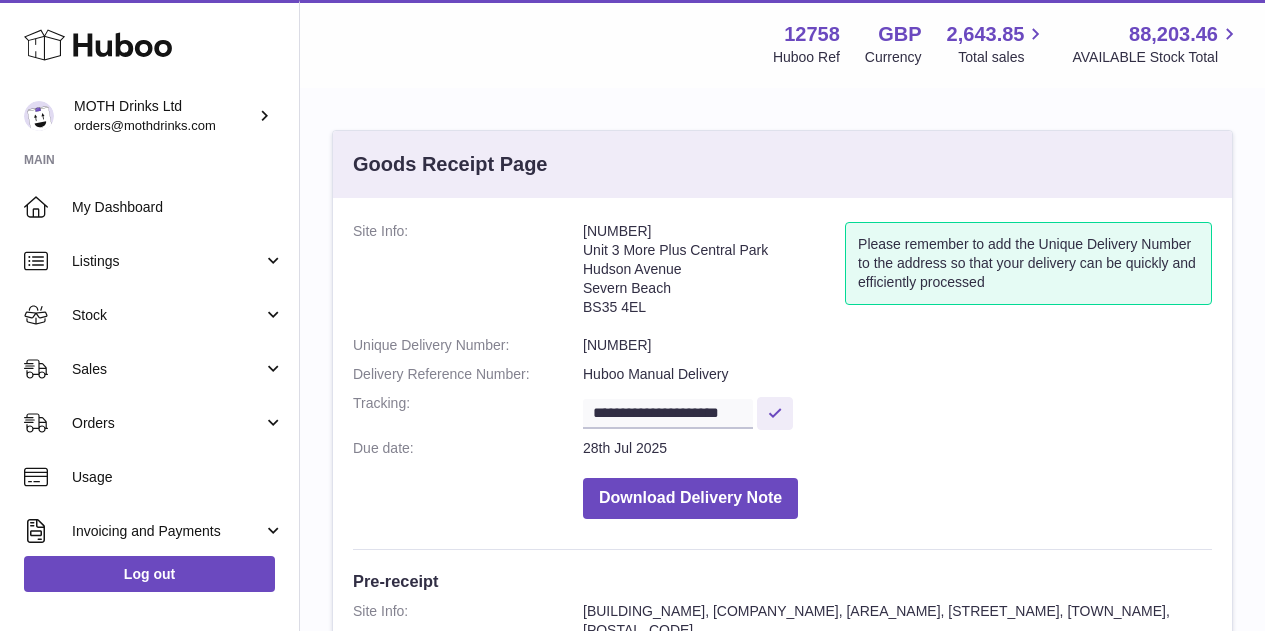 scroll, scrollTop: 0, scrollLeft: 0, axis: both 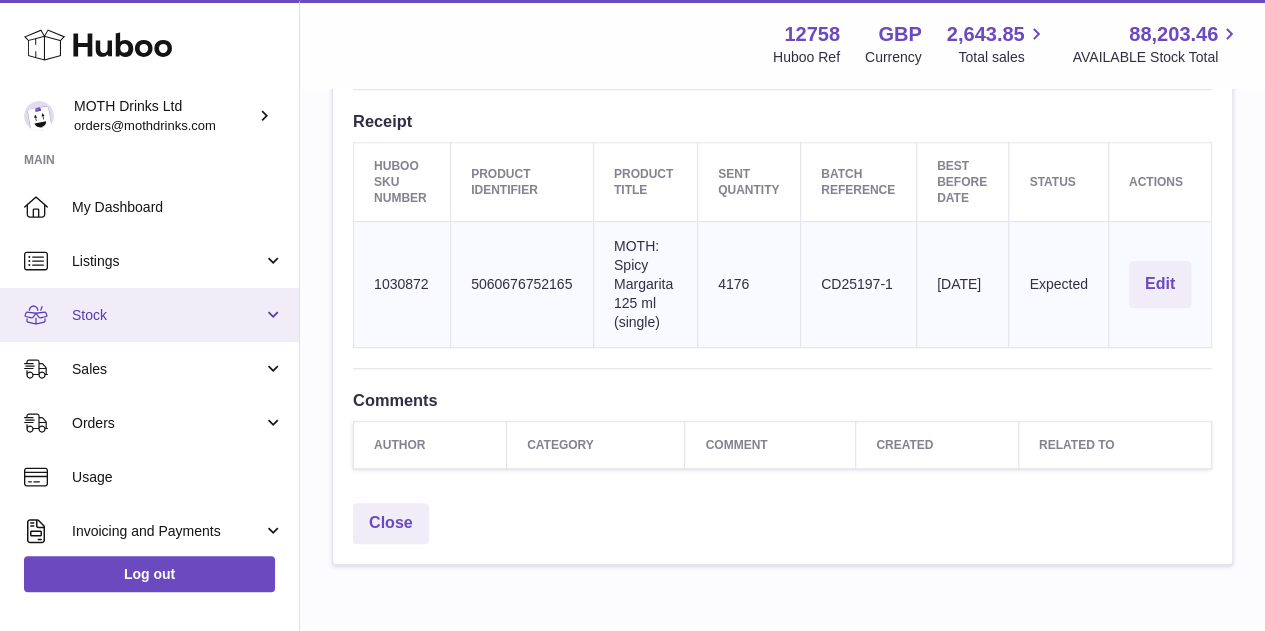 click on "Stock" at bounding box center [167, 315] 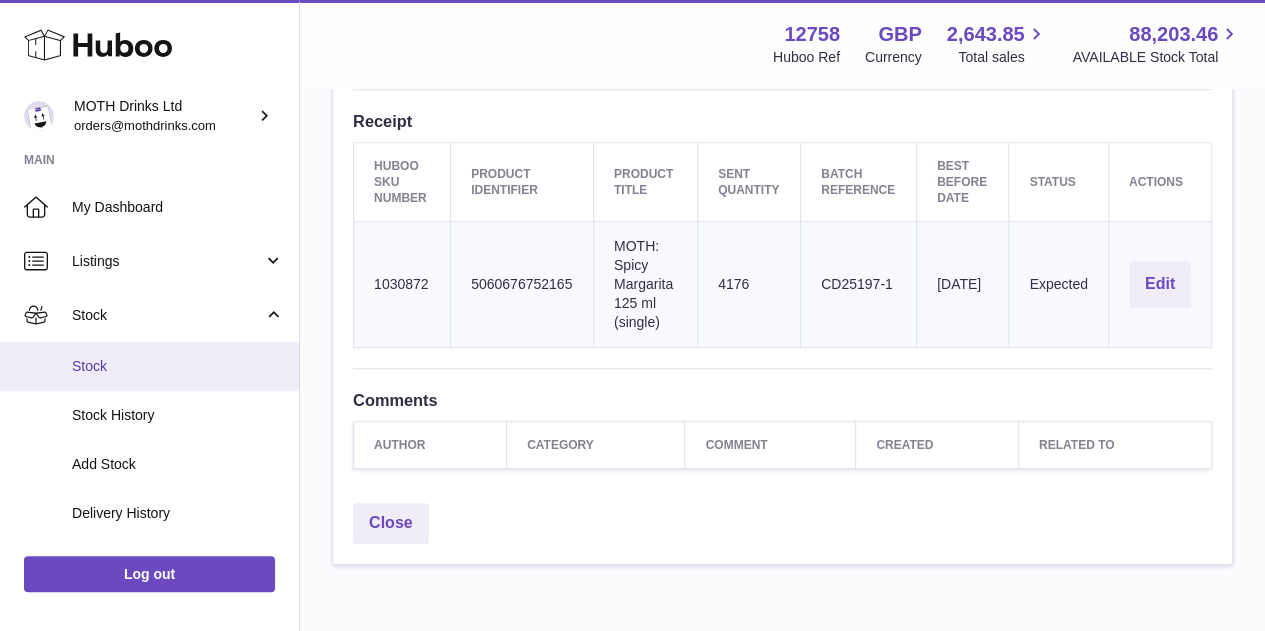 click on "Stock" at bounding box center [178, 366] 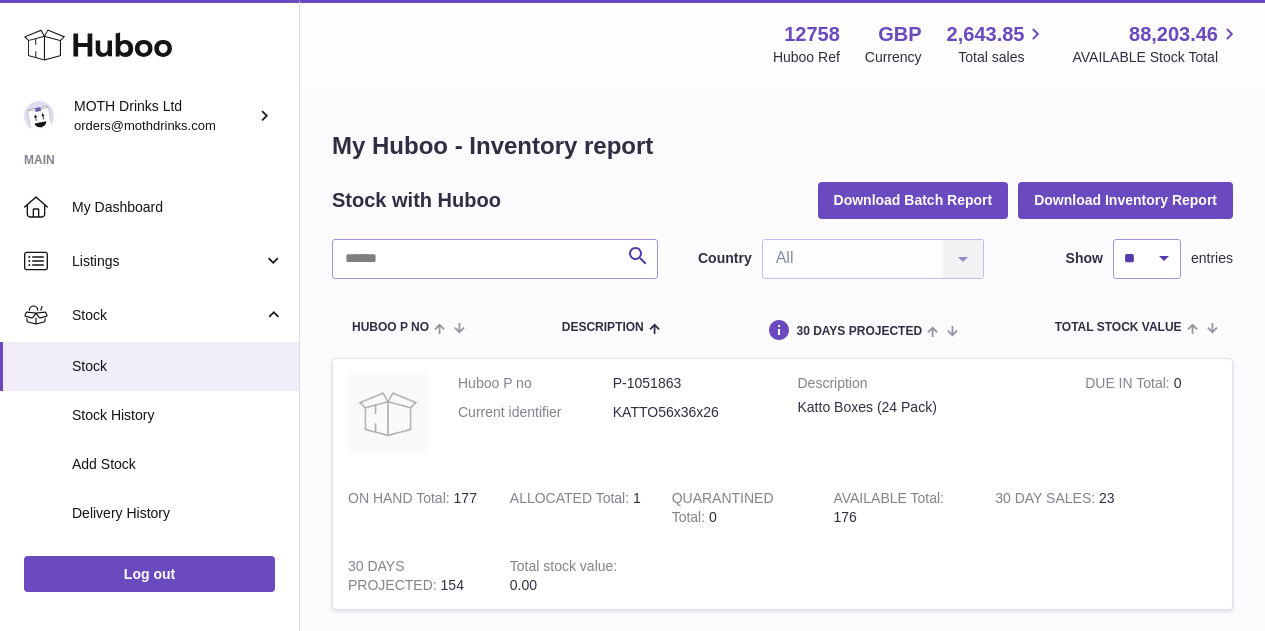 scroll, scrollTop: 0, scrollLeft: 0, axis: both 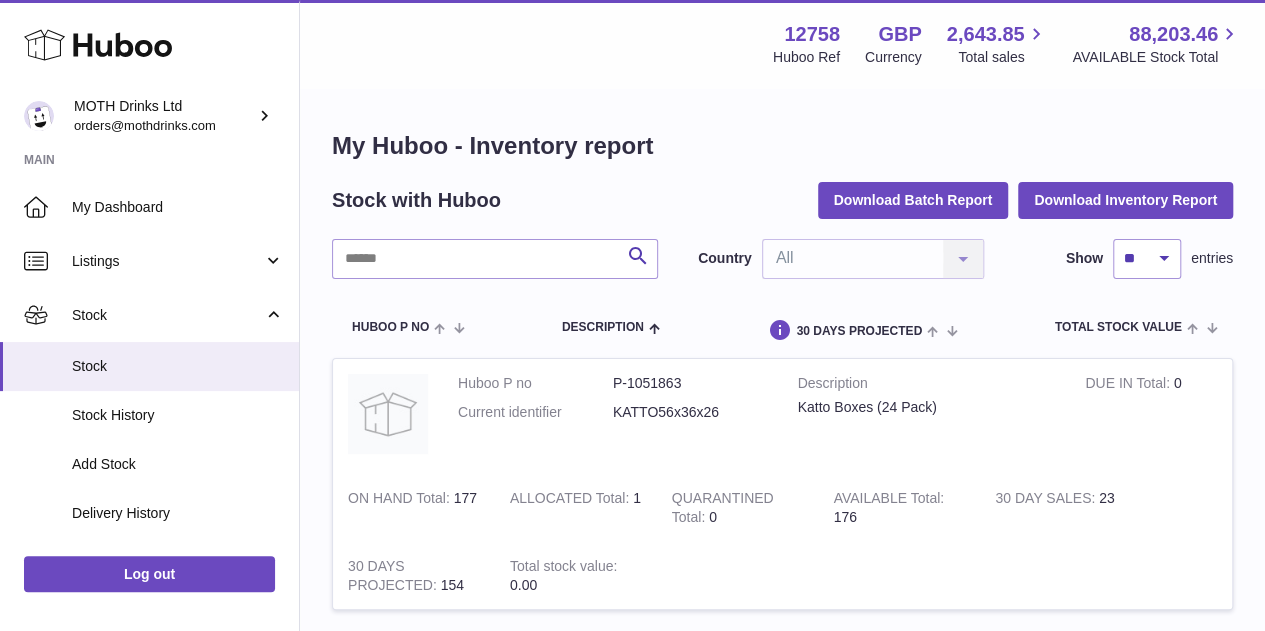 click on "My Huboo - Inventory report     Stock with Huboo
Download Batch Report
Download Inventory Report
Search
[COUNTRY]
All         All     No elements found. Consider changing the search query.   List is empty.
Show
** ** ** ***
entries
Huboo P no       Description
DUE IN TOTAL
ON HAND Total
ALLOCATED Total
QUARANTINED Total
AVAILABLE Total
30 DAY SALES
30 DAYS PROJECTED       Total stock value
Action
Huboo P no   P-1051863   Current identifier   KATTO56x36x26       Description   Katto Boxes (24 Pack)     DUE IN Total
0
ON HAND Total
177
ALLOCATED Total" at bounding box center [782, 1644] 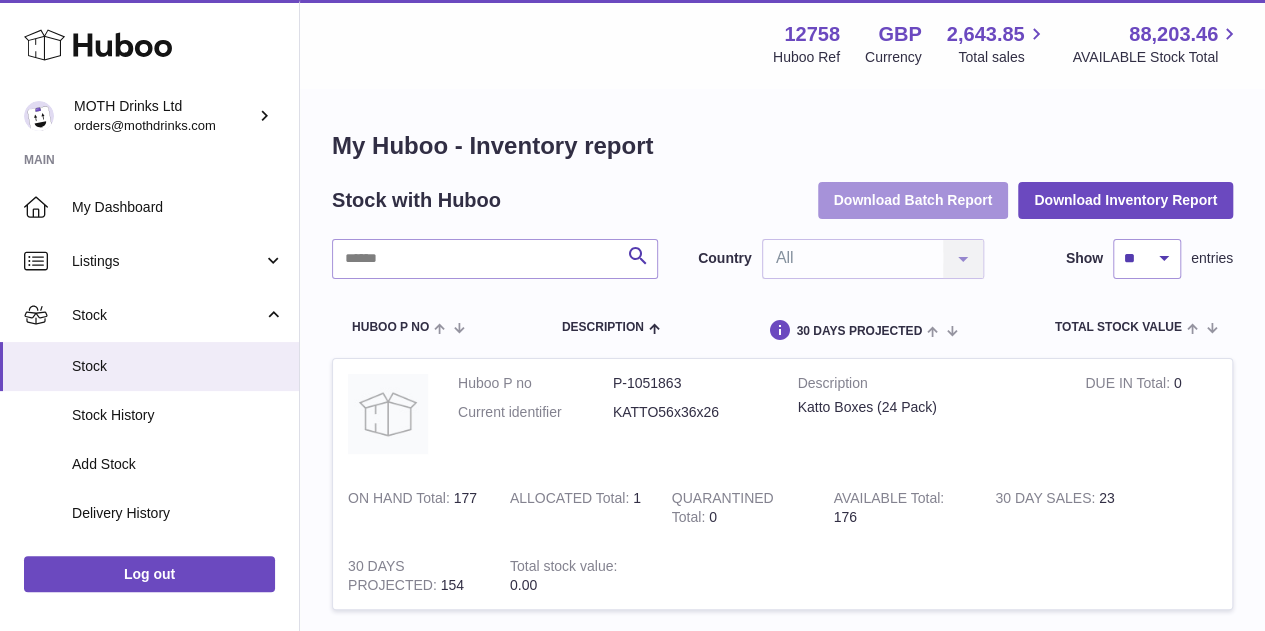 click on "Download Batch Report" at bounding box center (913, 200) 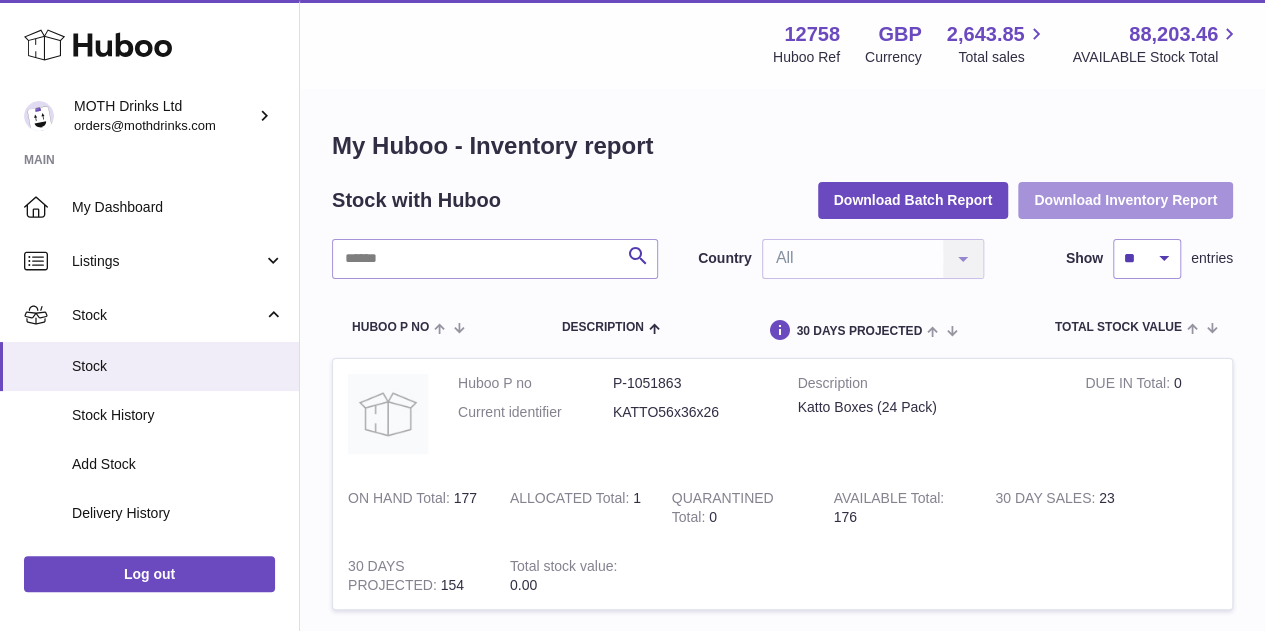 click on "Download Inventory Report" at bounding box center [1125, 200] 